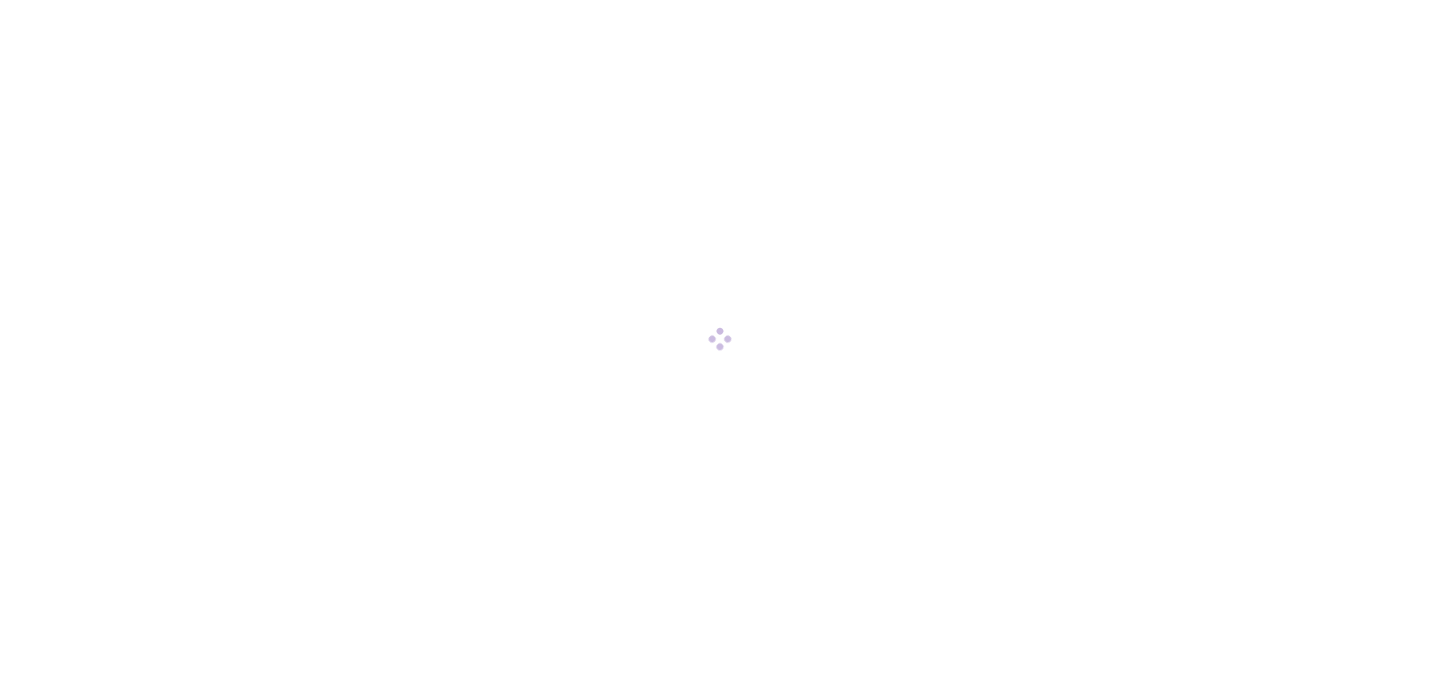 scroll, scrollTop: 0, scrollLeft: 0, axis: both 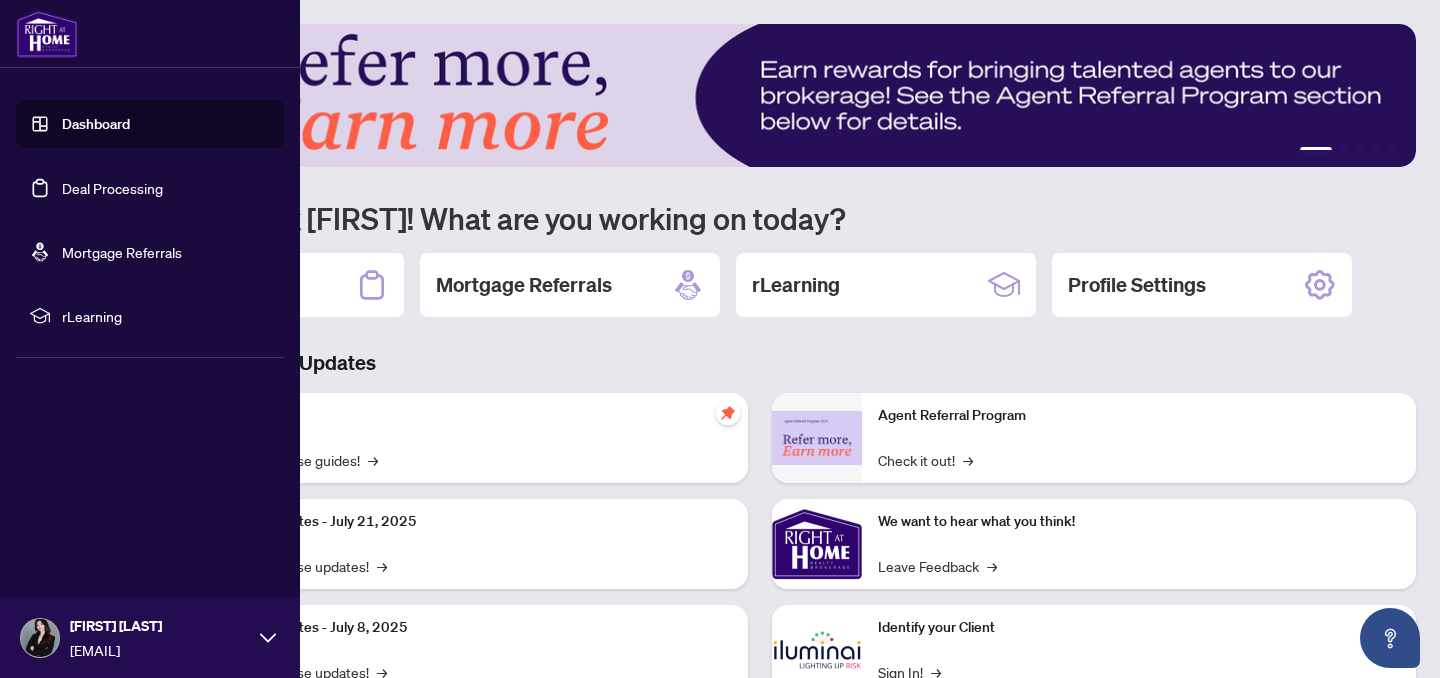 click on "Deal Processing" at bounding box center (112, 188) 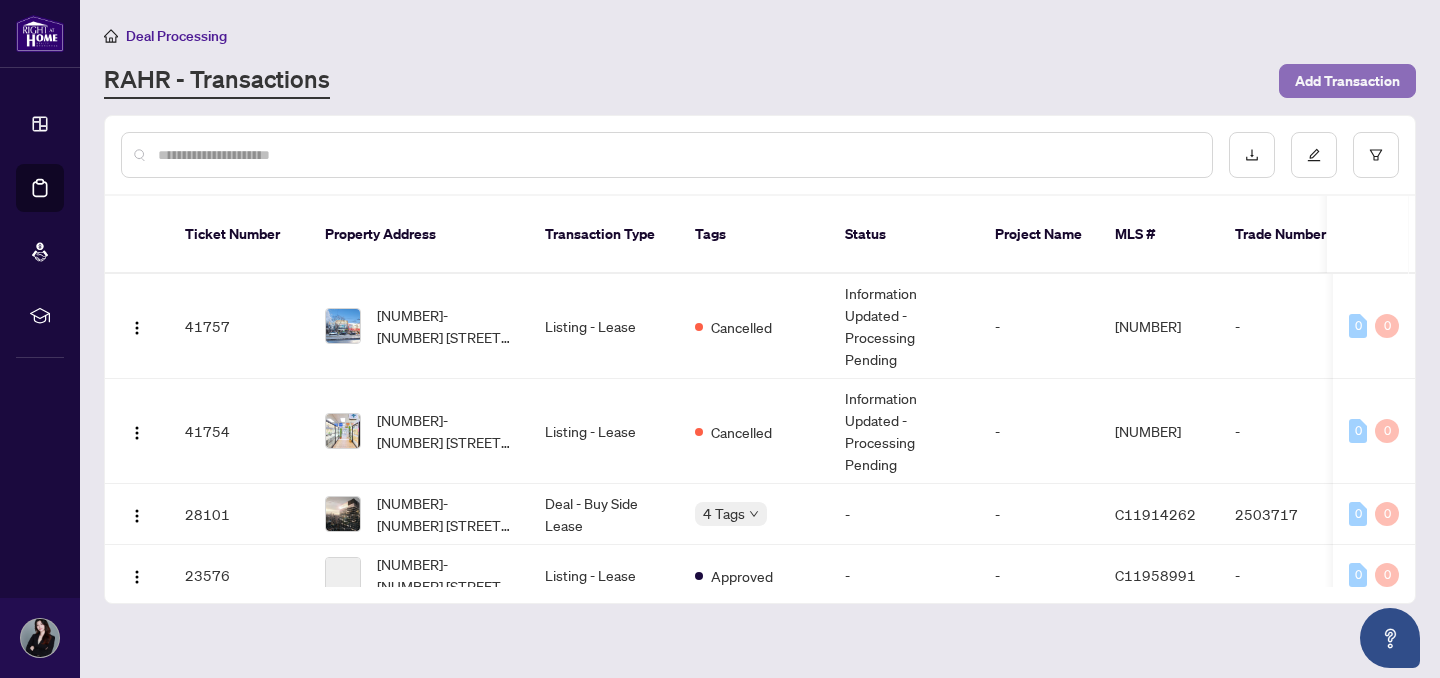 click on "Add Transaction" at bounding box center (1347, 81) 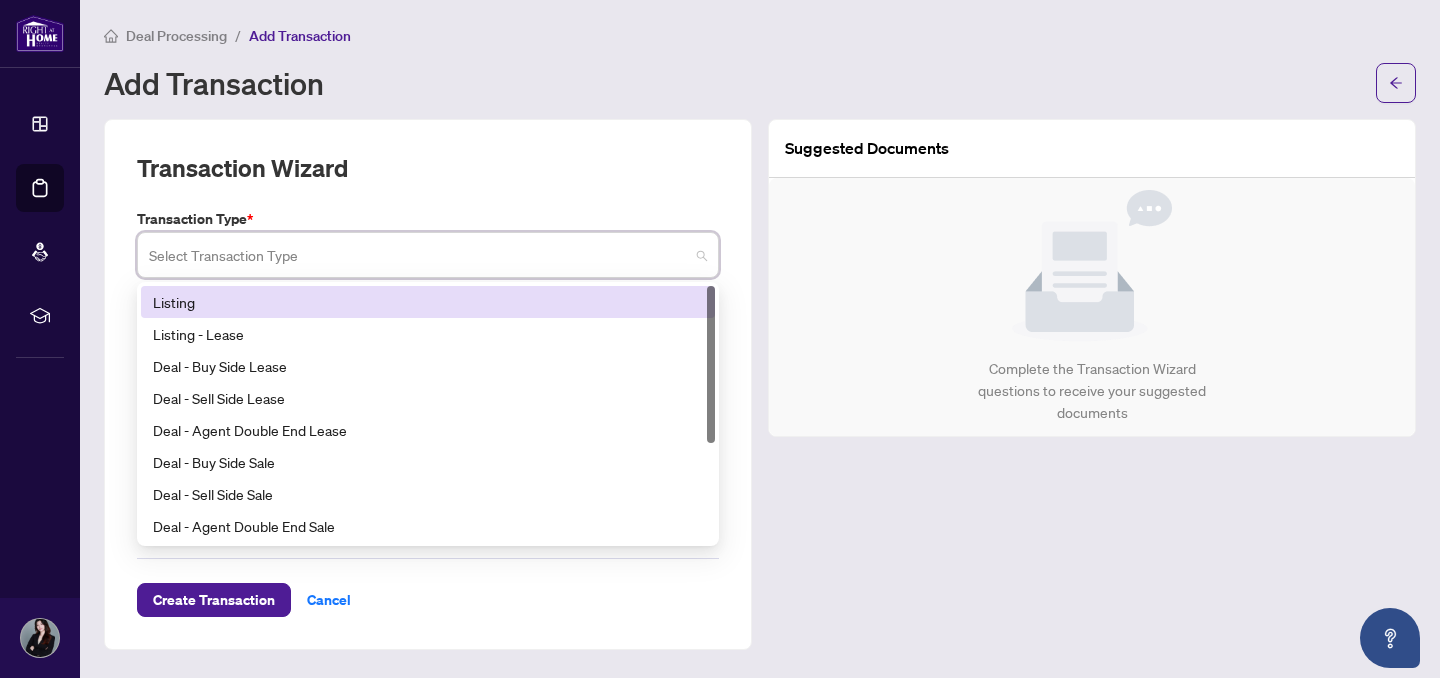 click at bounding box center (419, 258) 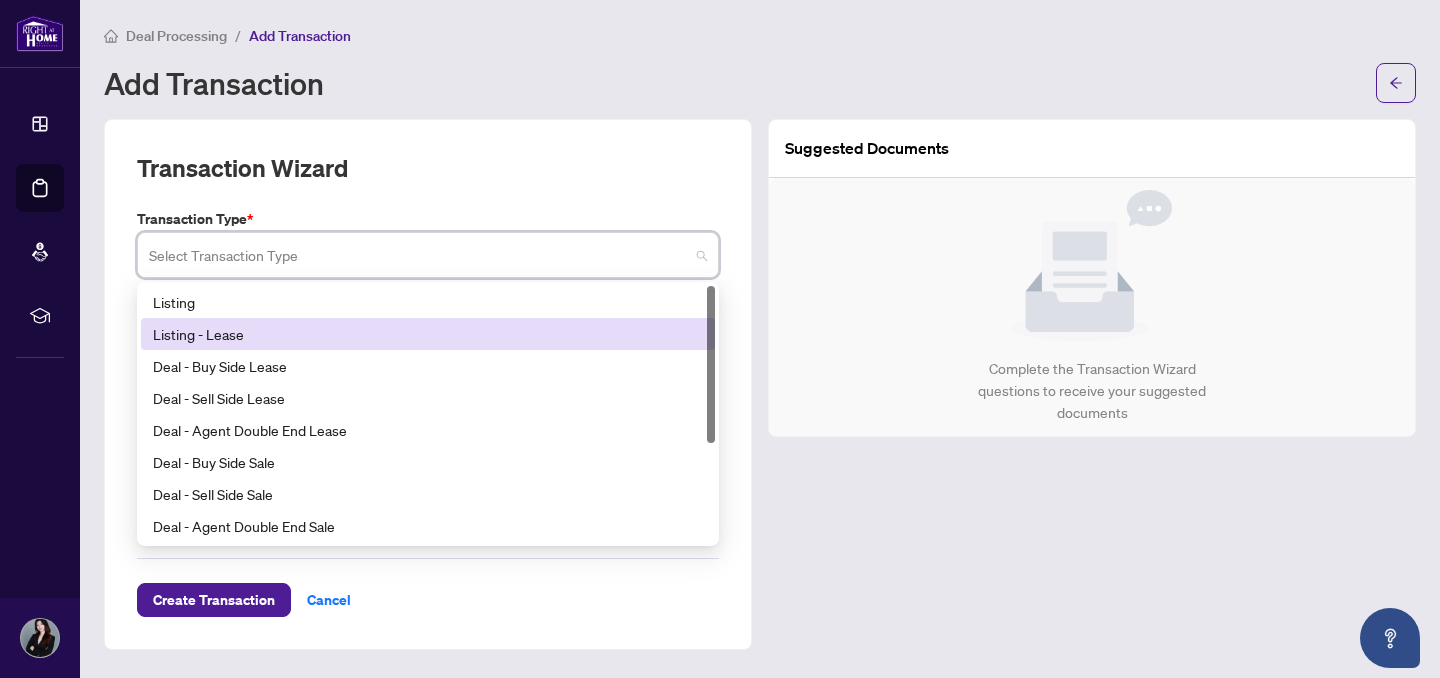 click on "Listing - Lease" at bounding box center (428, 334) 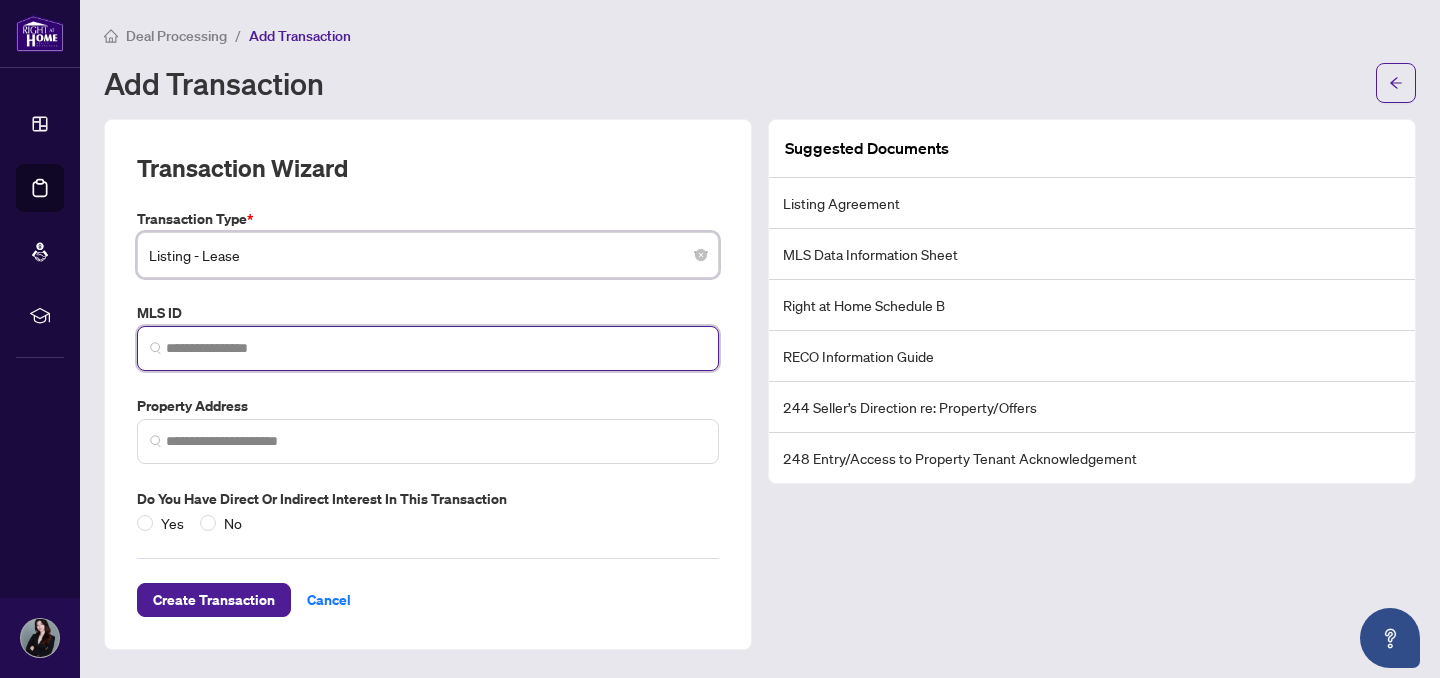 click at bounding box center (436, 348) 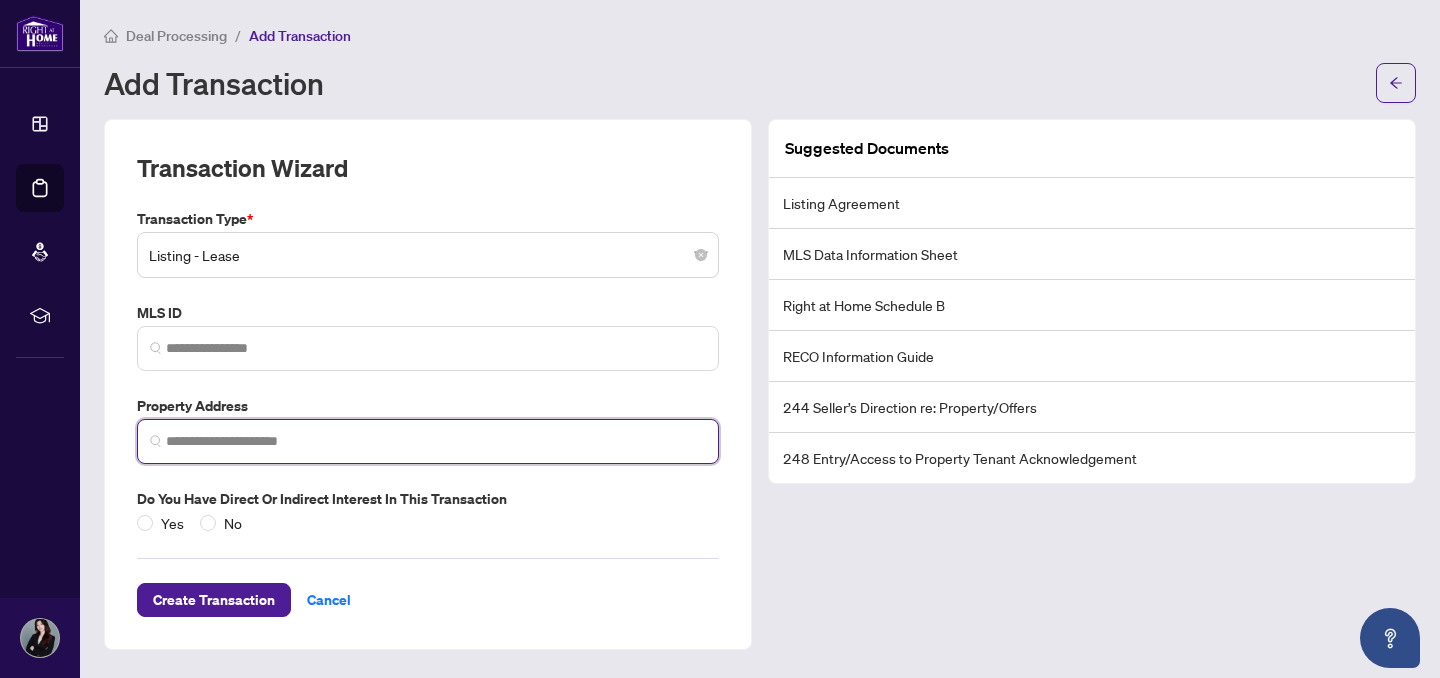click at bounding box center (436, 441) 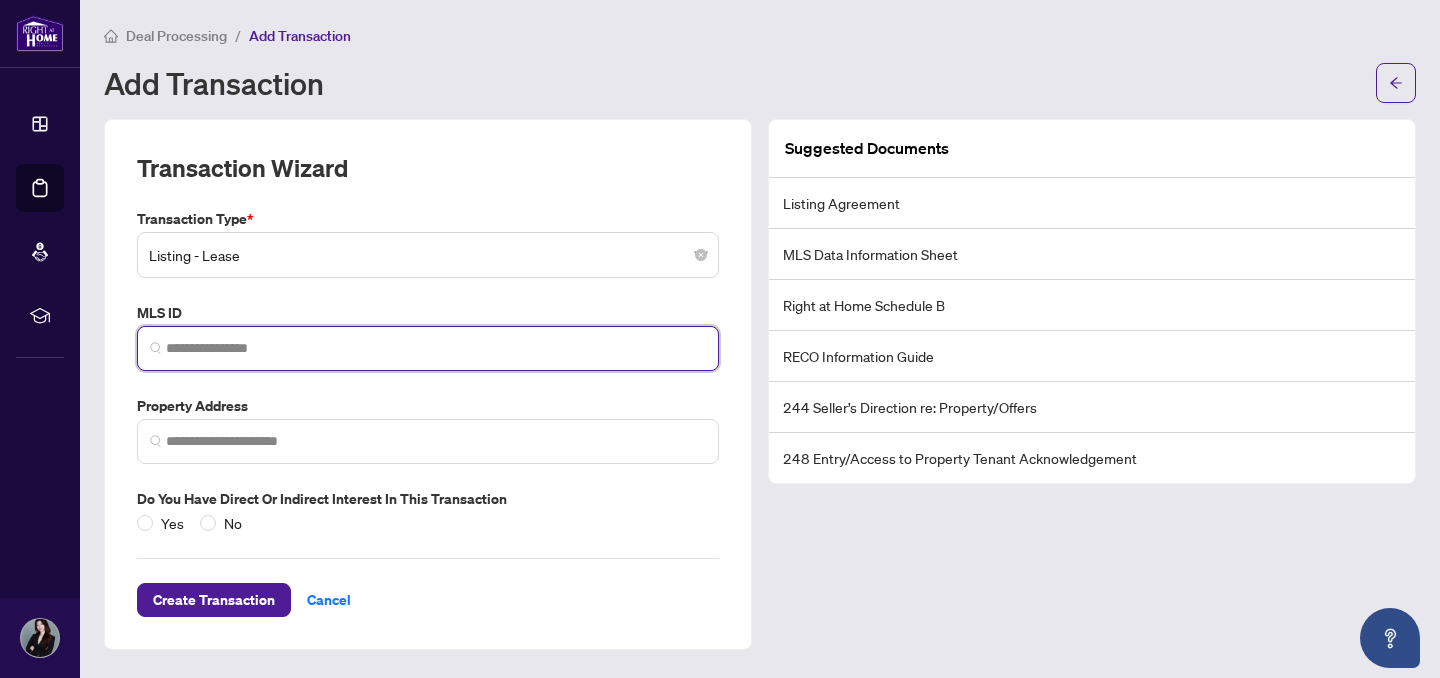 click at bounding box center (436, 348) 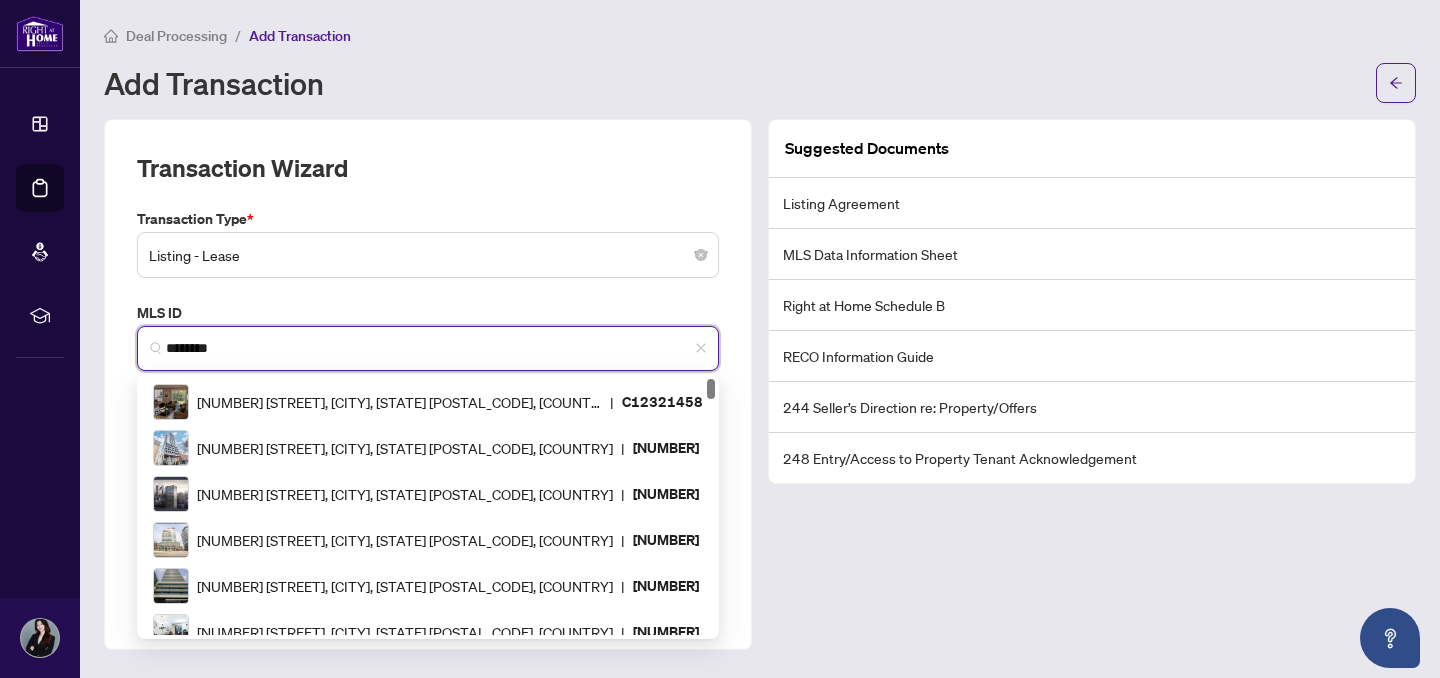 type on "*********" 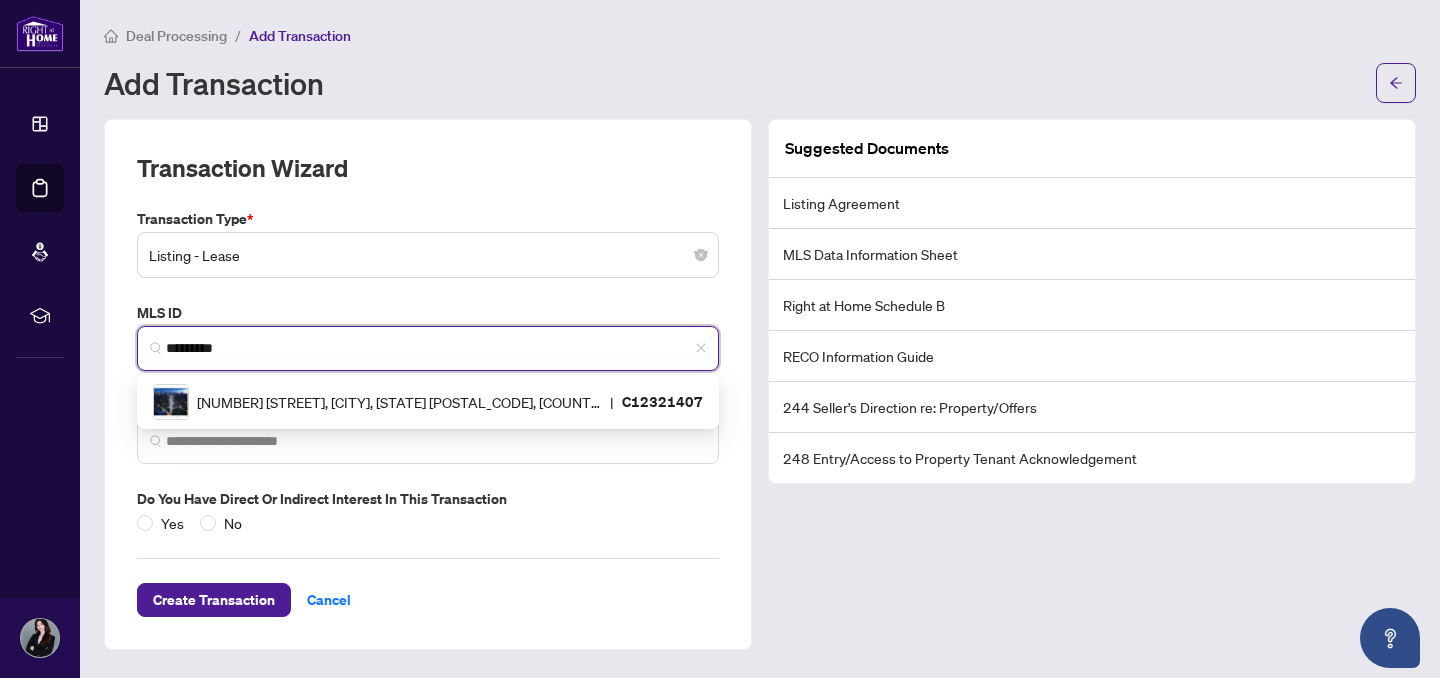 scroll, scrollTop: 0, scrollLeft: 0, axis: both 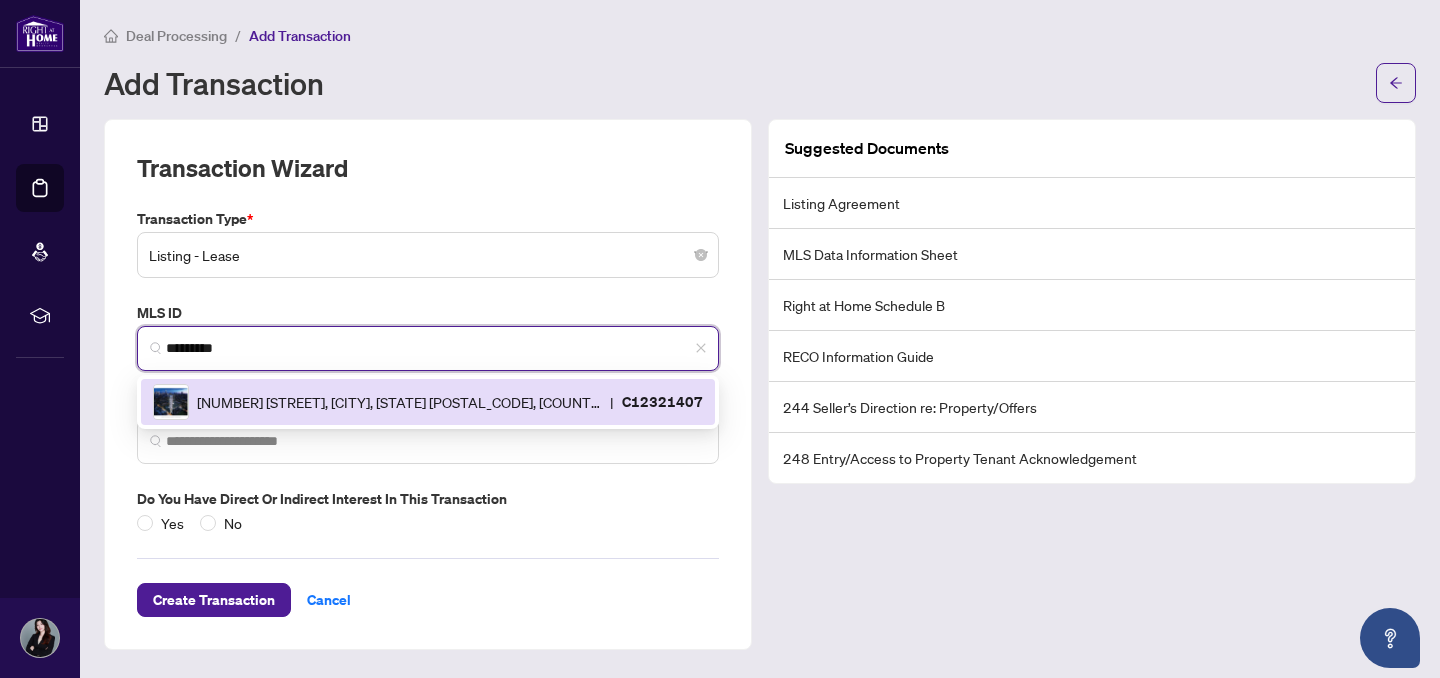 click on "C12321407" at bounding box center (662, 401) 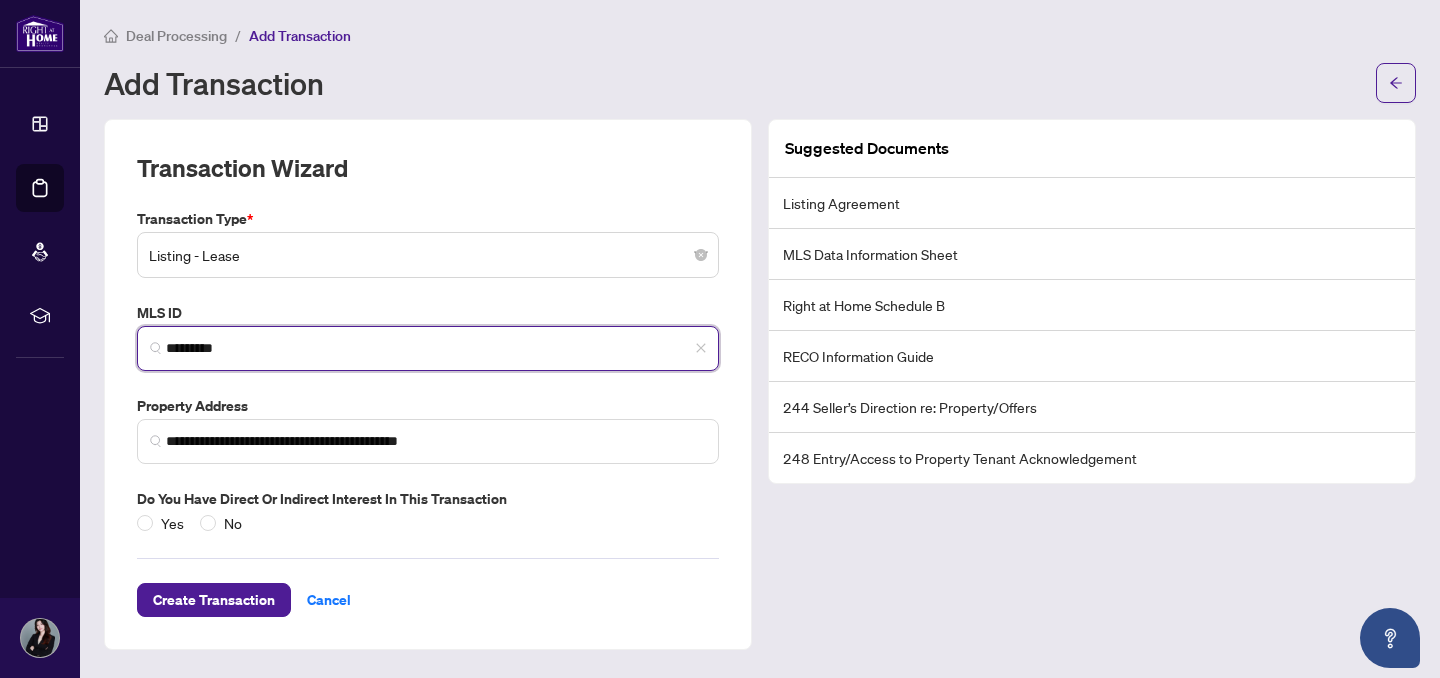 type on "*********" 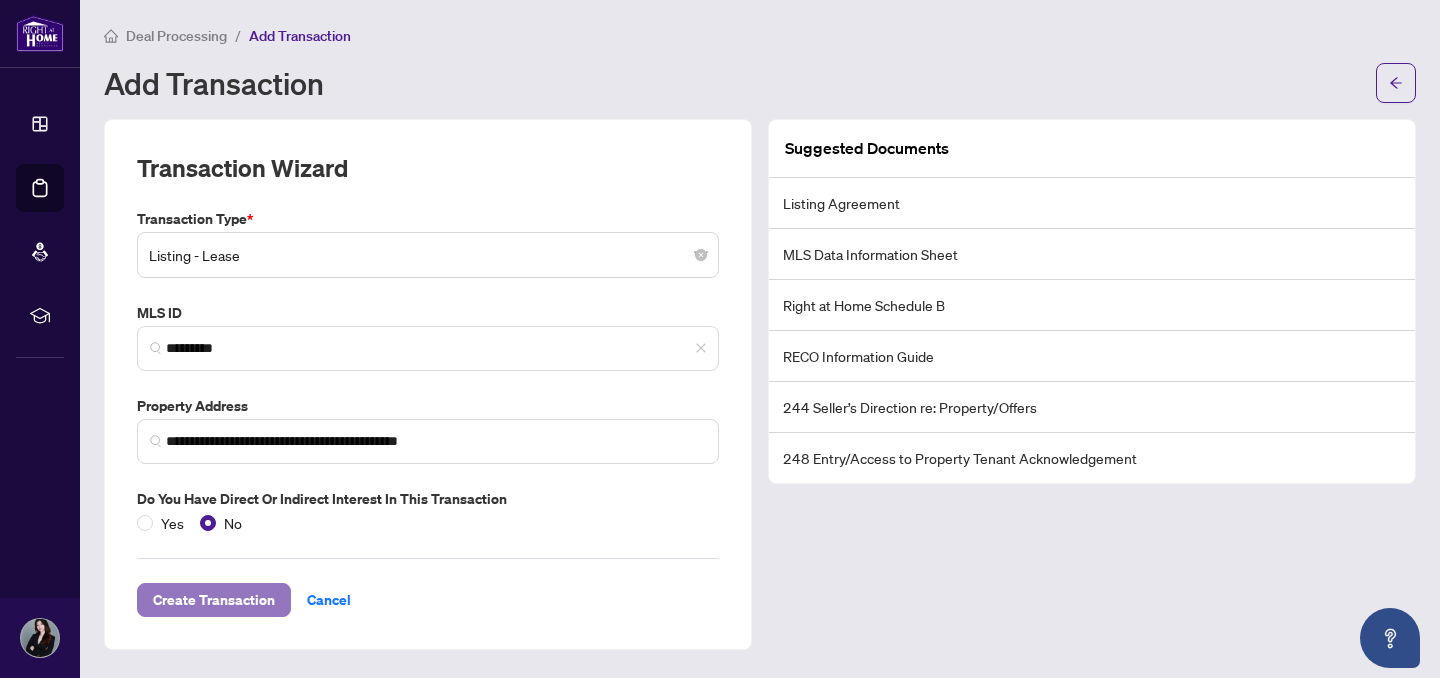 click on "Create Transaction" at bounding box center [214, 600] 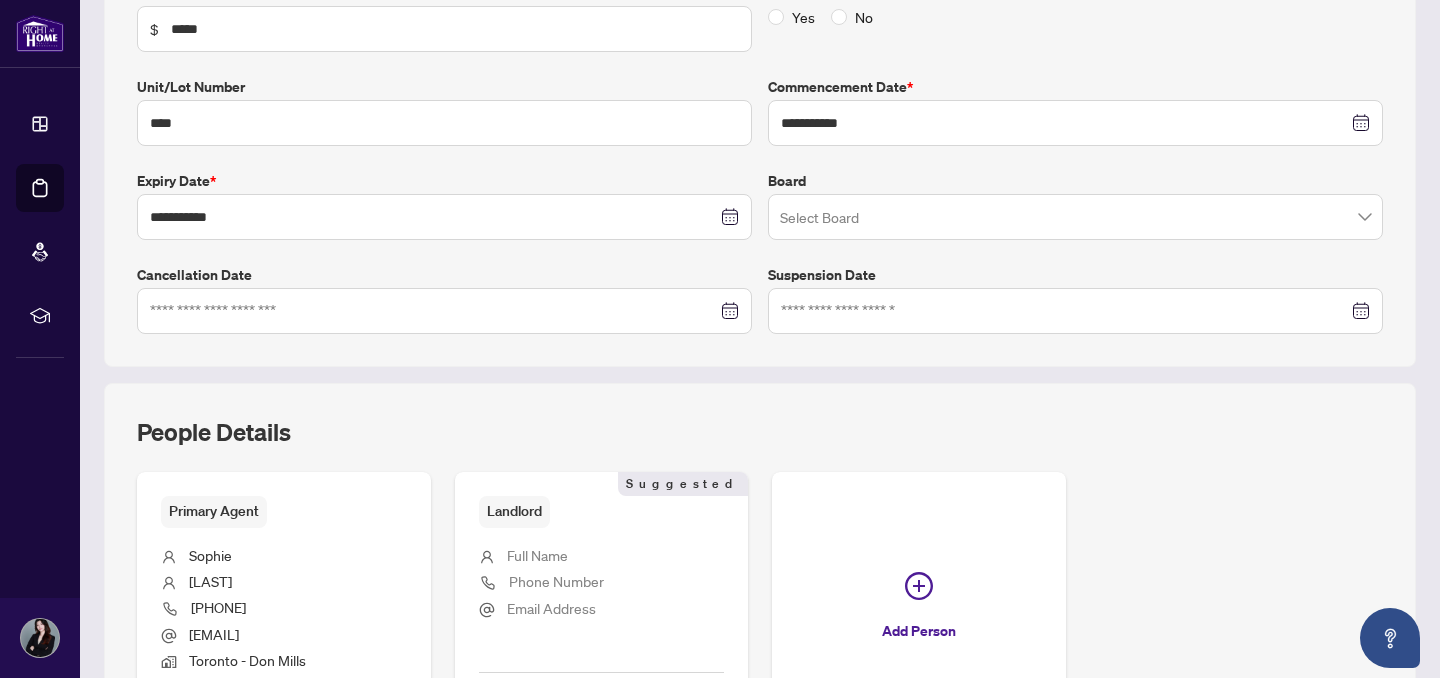 scroll, scrollTop: 625, scrollLeft: 0, axis: vertical 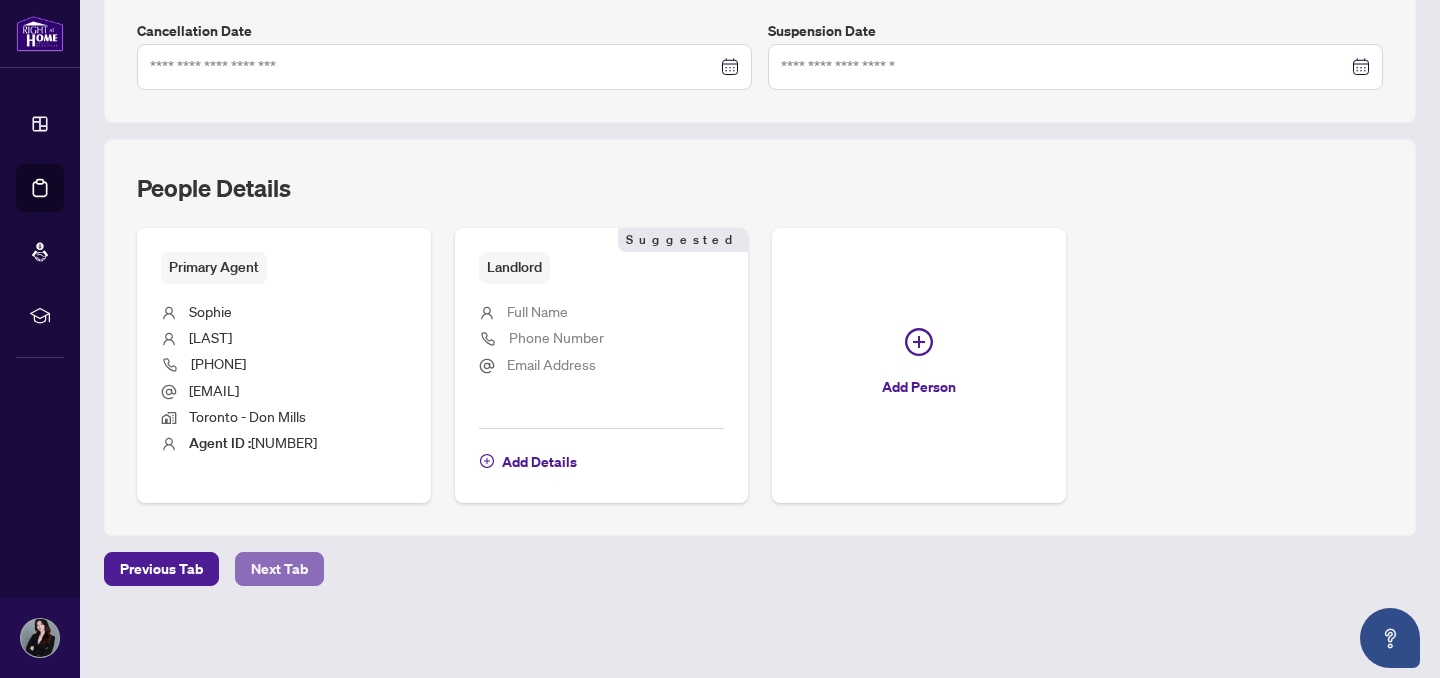 click on "Next Tab" at bounding box center [279, 569] 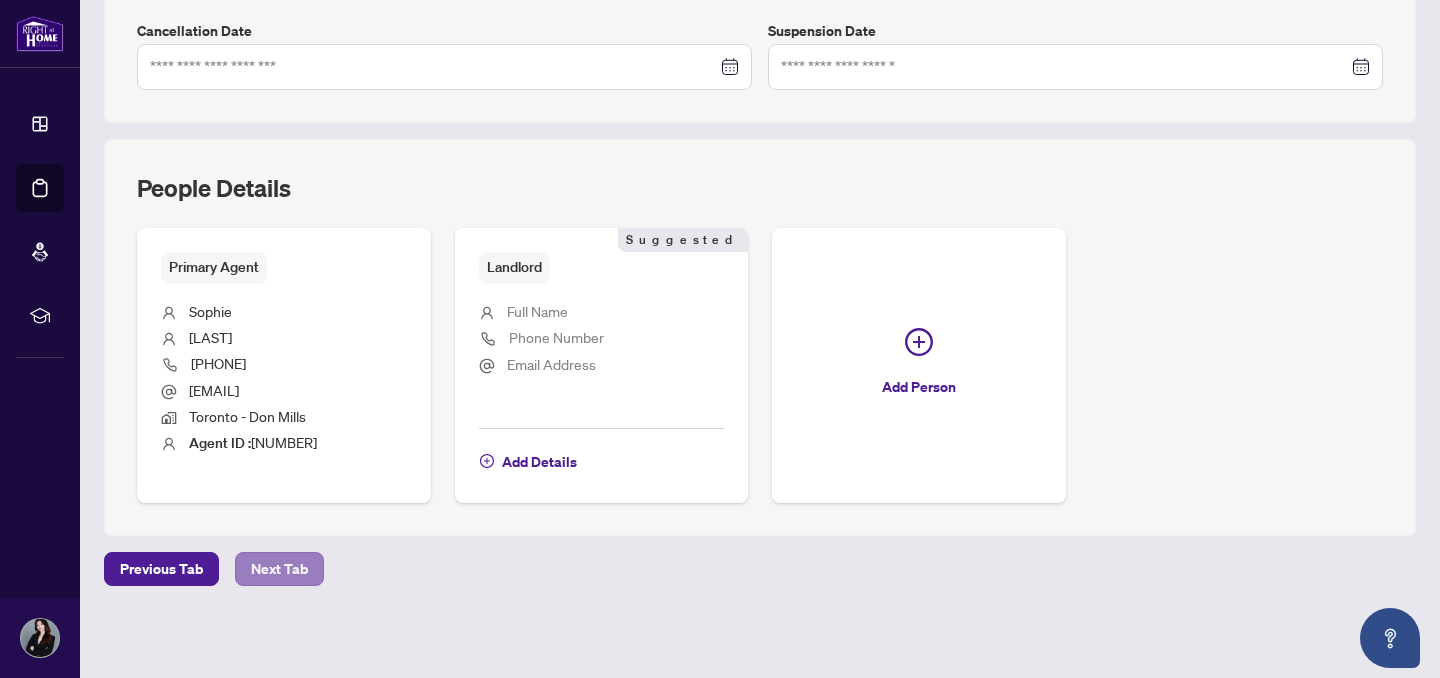 scroll, scrollTop: 0, scrollLeft: 0, axis: both 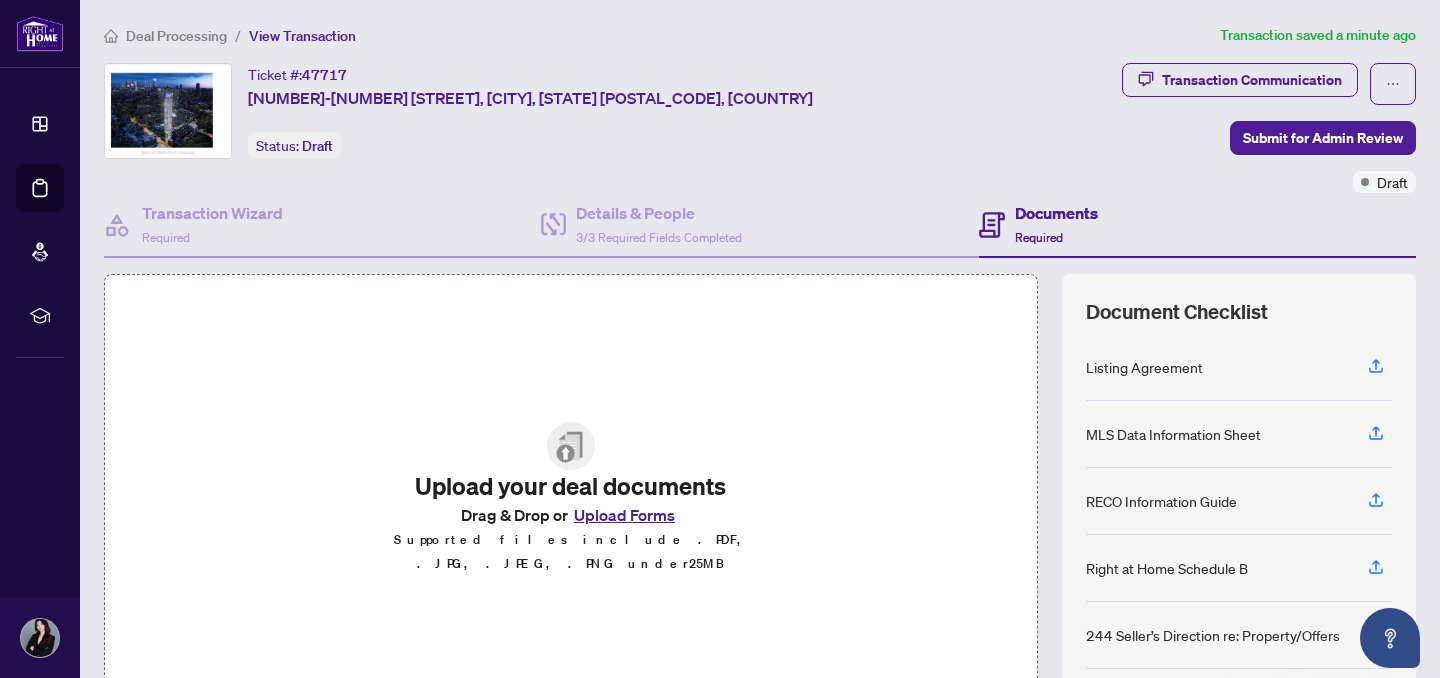click on "Upload Forms" at bounding box center (624, 515) 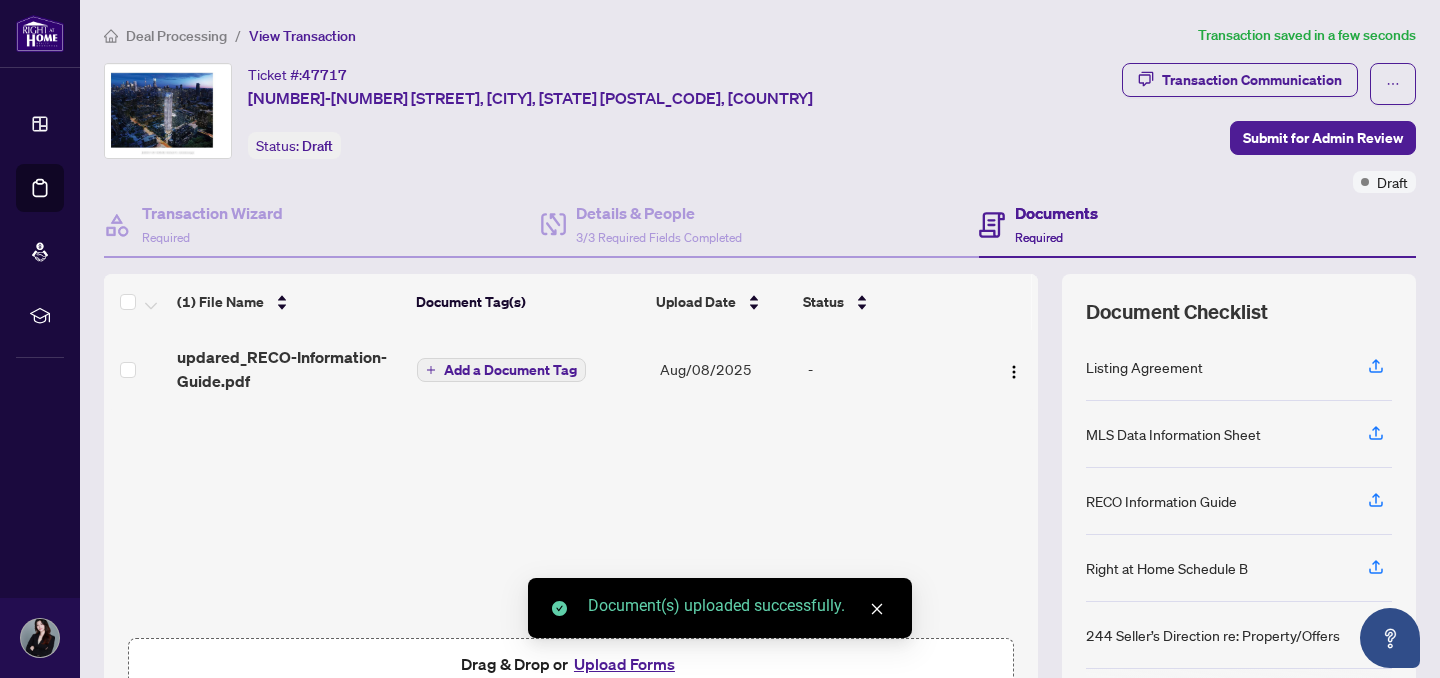 scroll, scrollTop: 0, scrollLeft: 0, axis: both 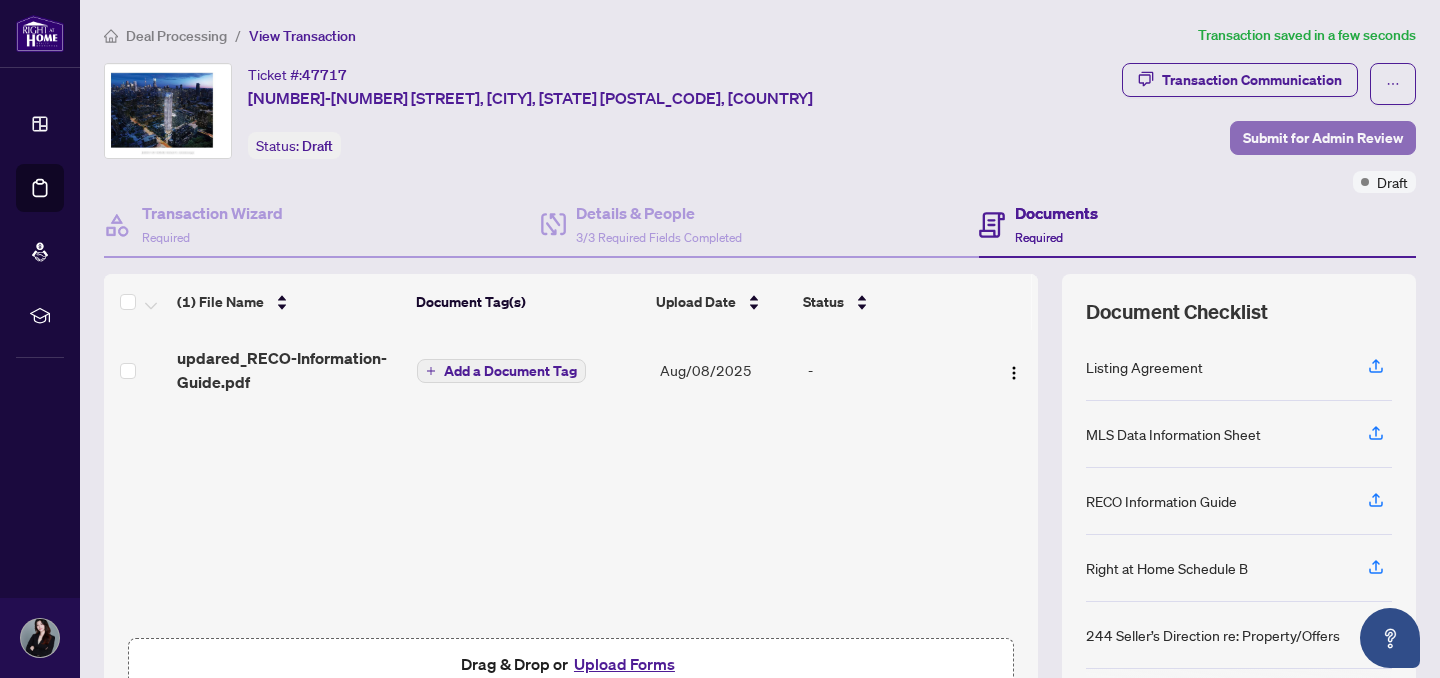 click on "Submit for Admin Review" at bounding box center (1323, 138) 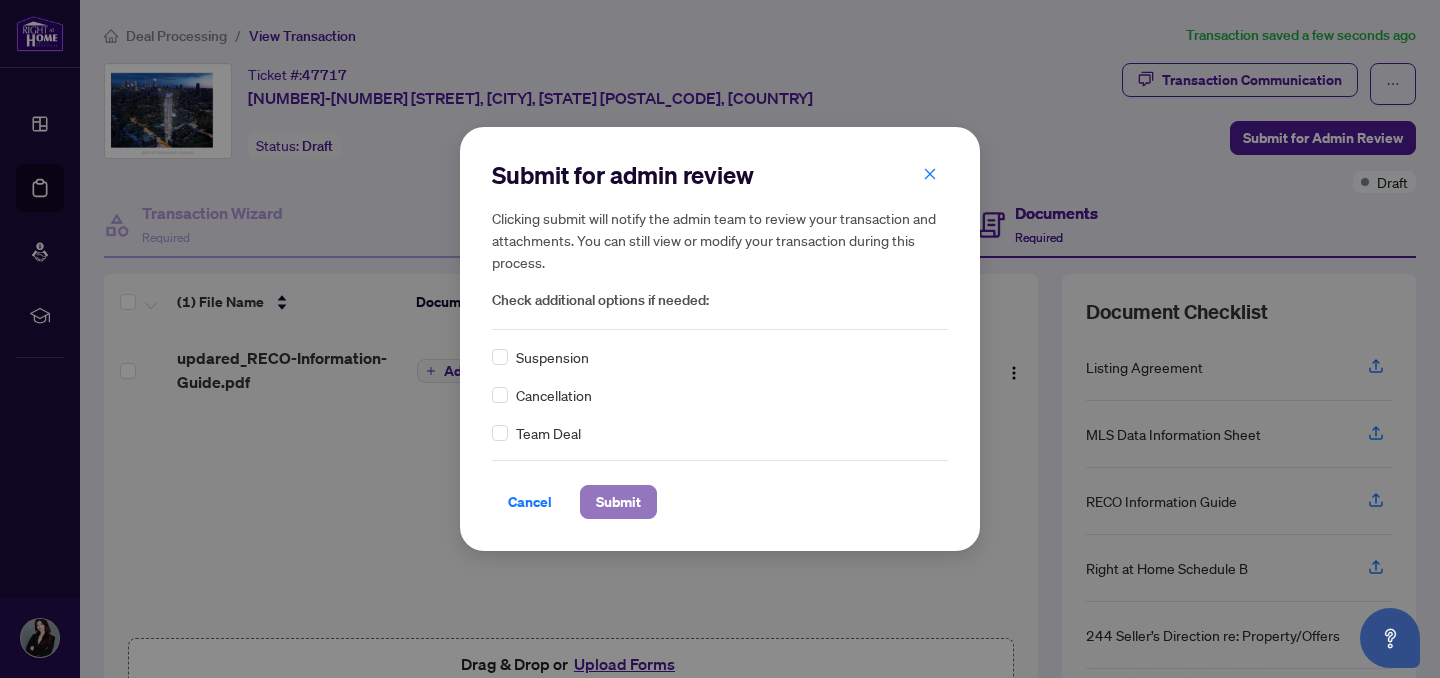 click on "Submit" at bounding box center [618, 502] 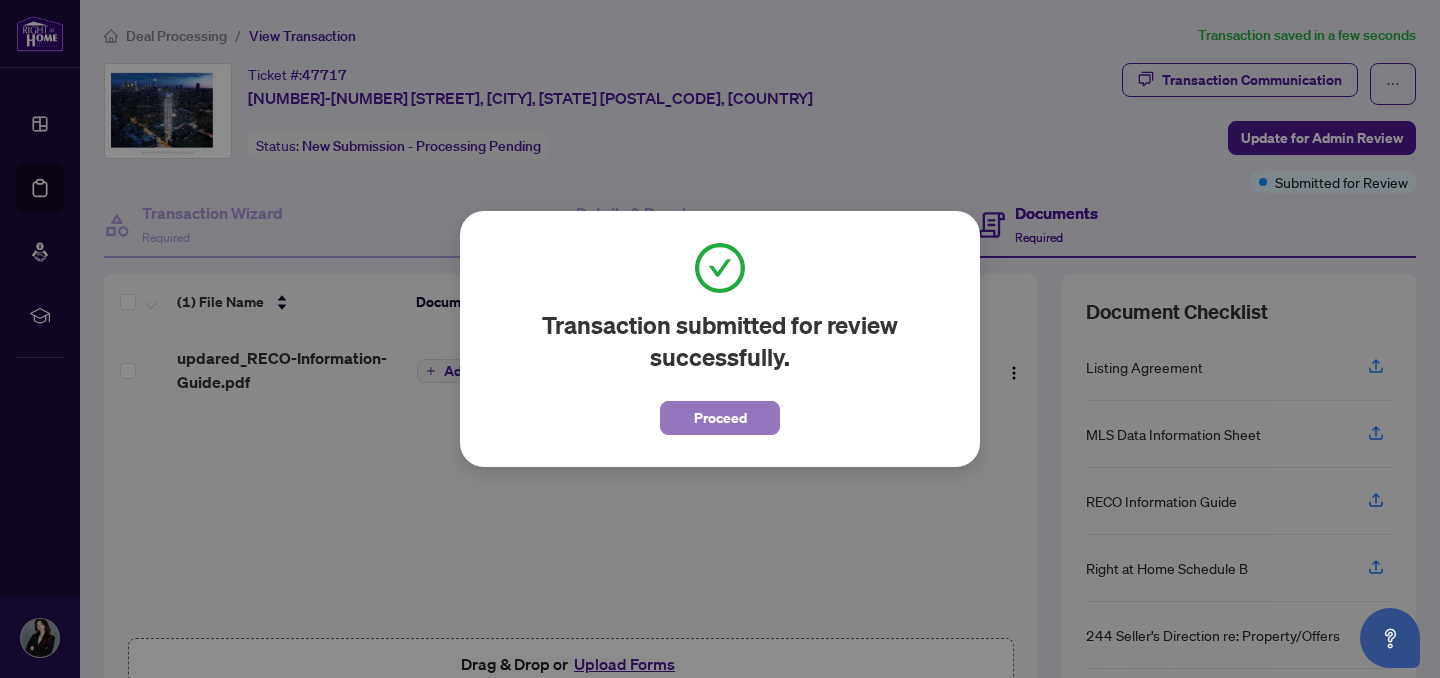 click on "Proceed" at bounding box center (720, 418) 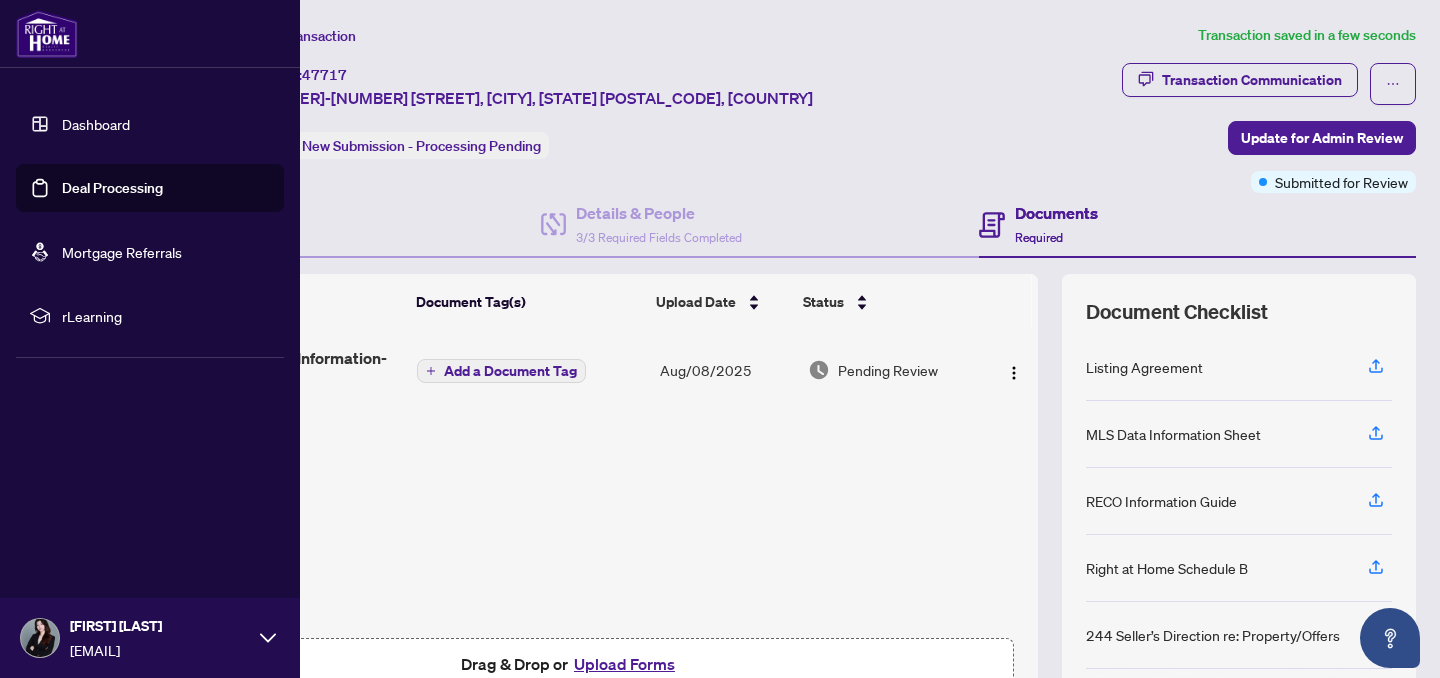 click on "Deal Processing" at bounding box center [112, 188] 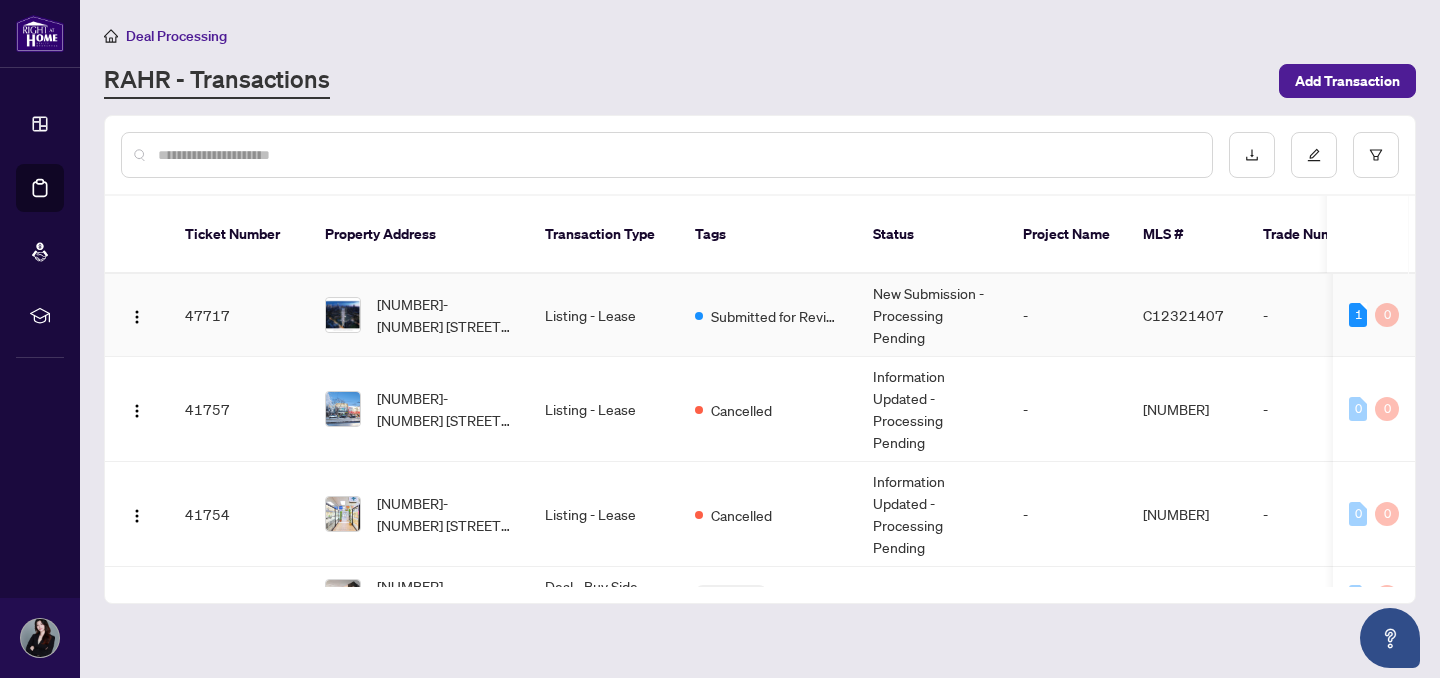 click on "Submitted for Review" at bounding box center (768, 315) 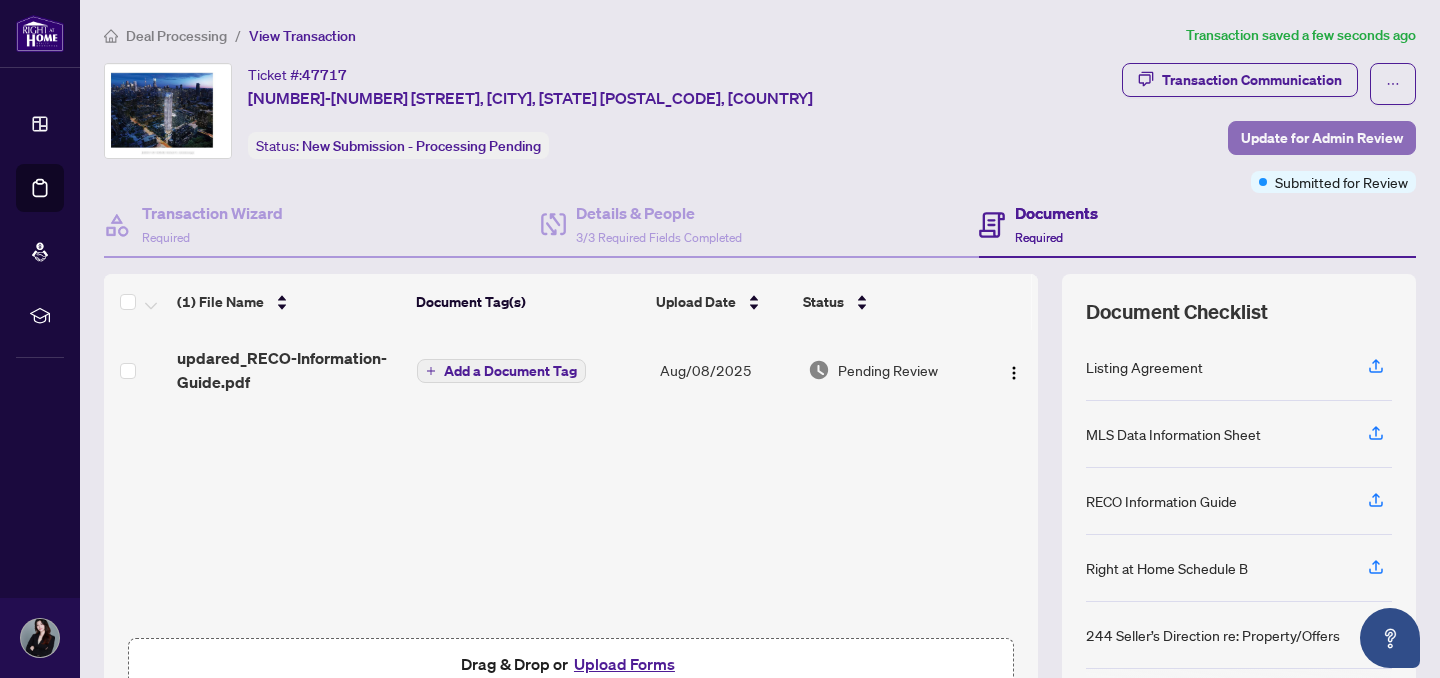 click on "Update for Admin Review" at bounding box center (1322, 138) 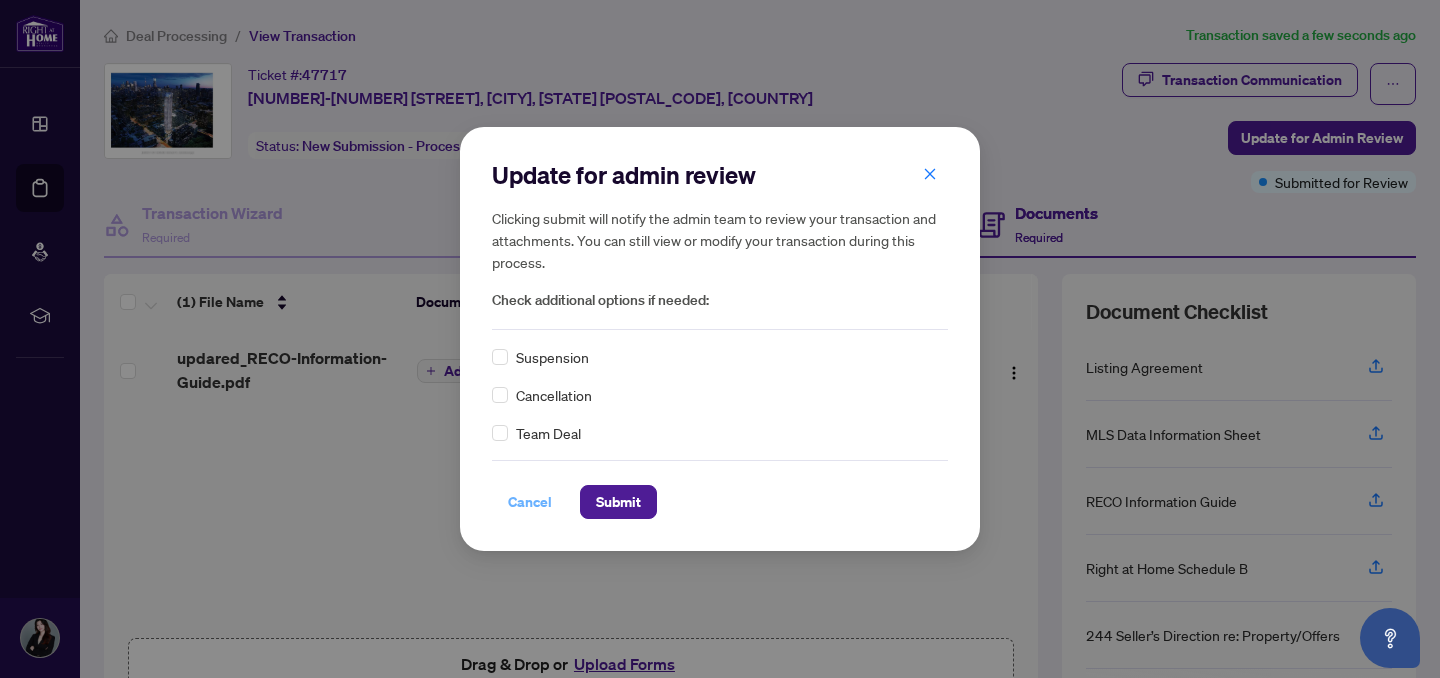 click on "Cancel" at bounding box center [530, 502] 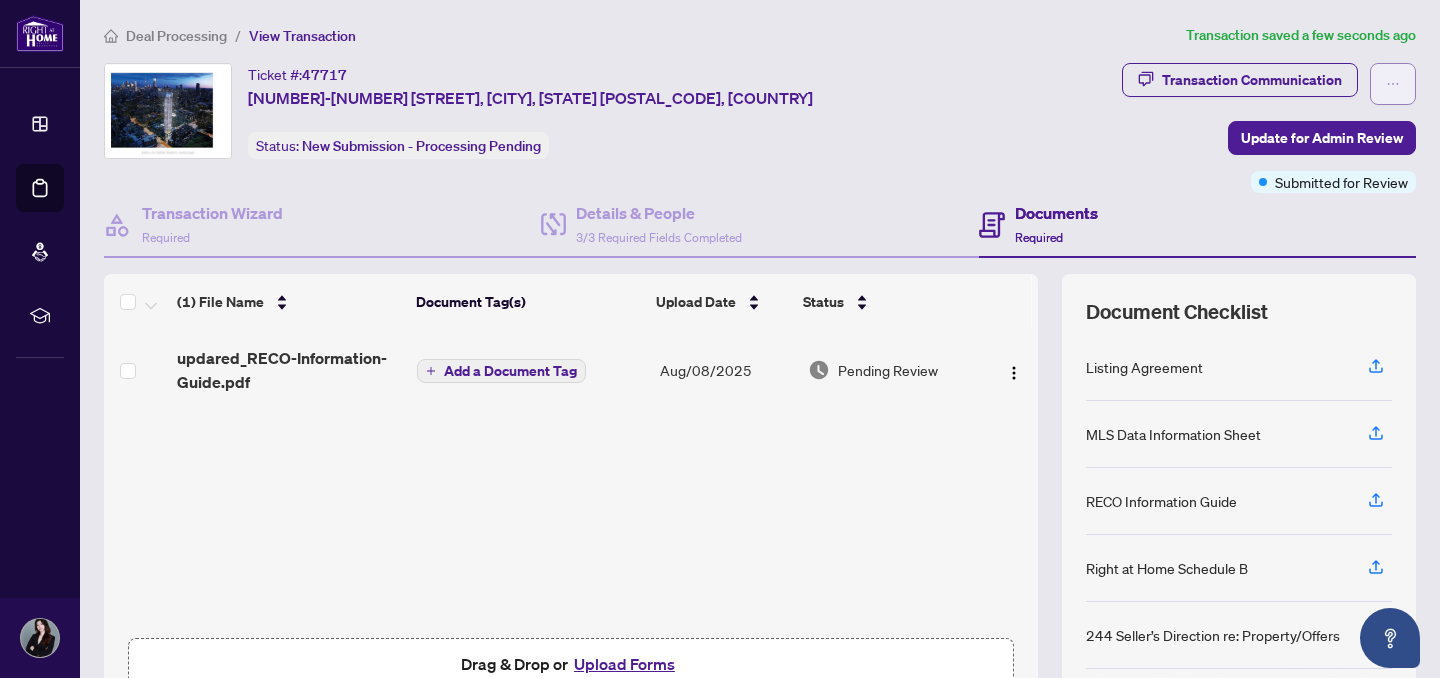click 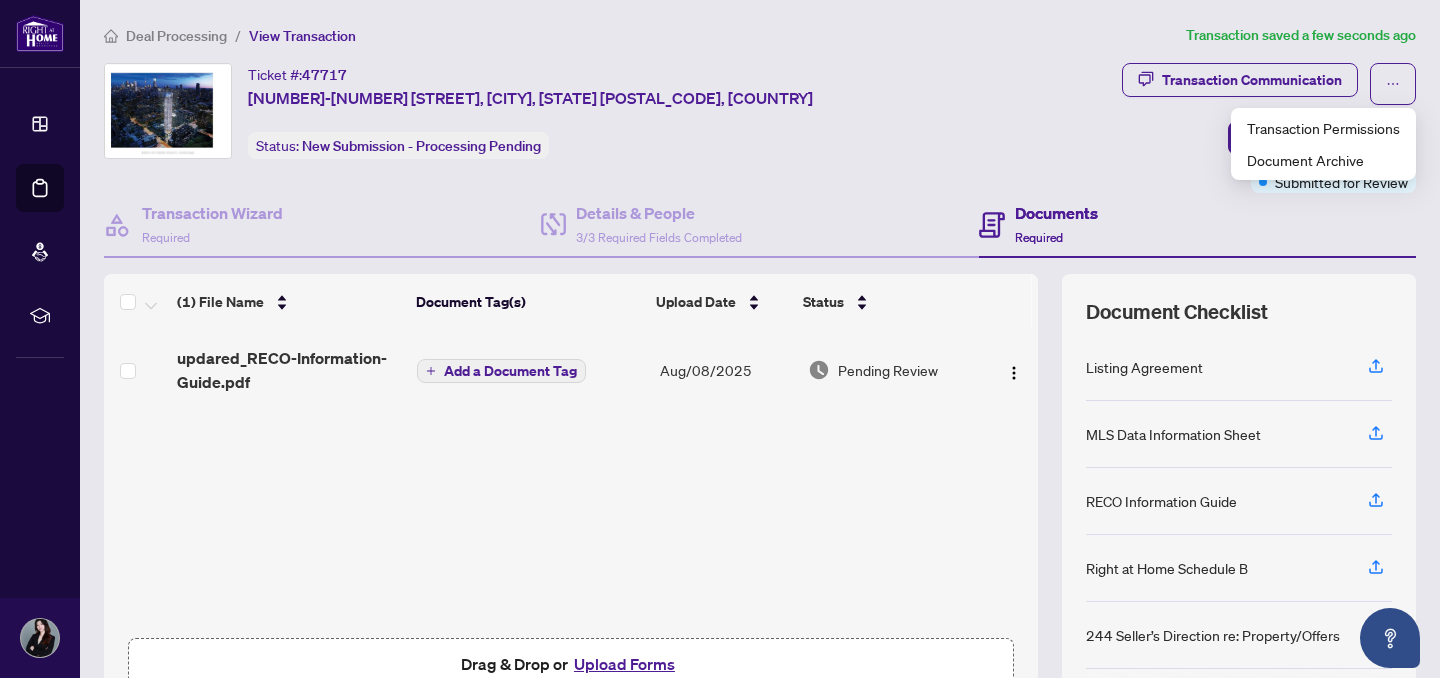 click on "Ticket #: [NUMBER] [NUMBER] [STREET], [CITY], [STATE] [POSTAL_CODE], [COUNTRY] Status: New Submission - Processing Pending" at bounding box center (609, 128) 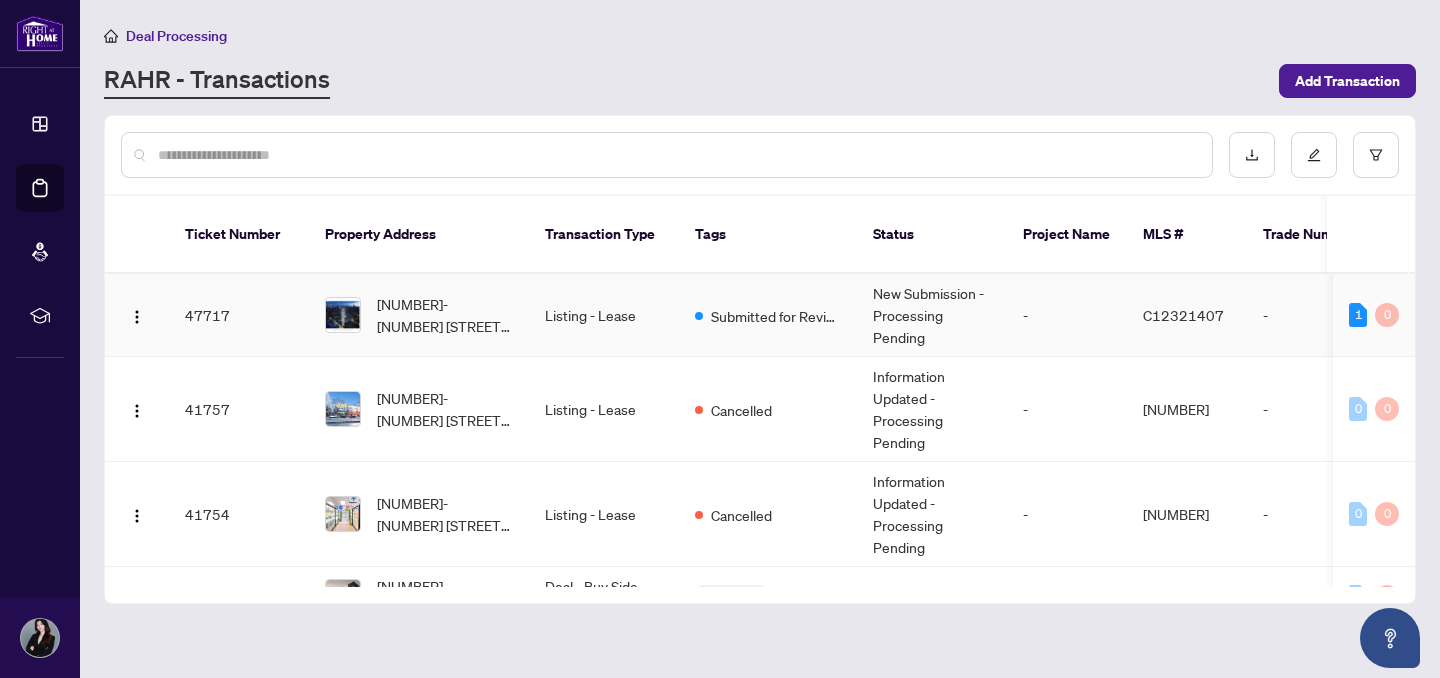 click on "New Submission - Processing Pending" at bounding box center [932, 315] 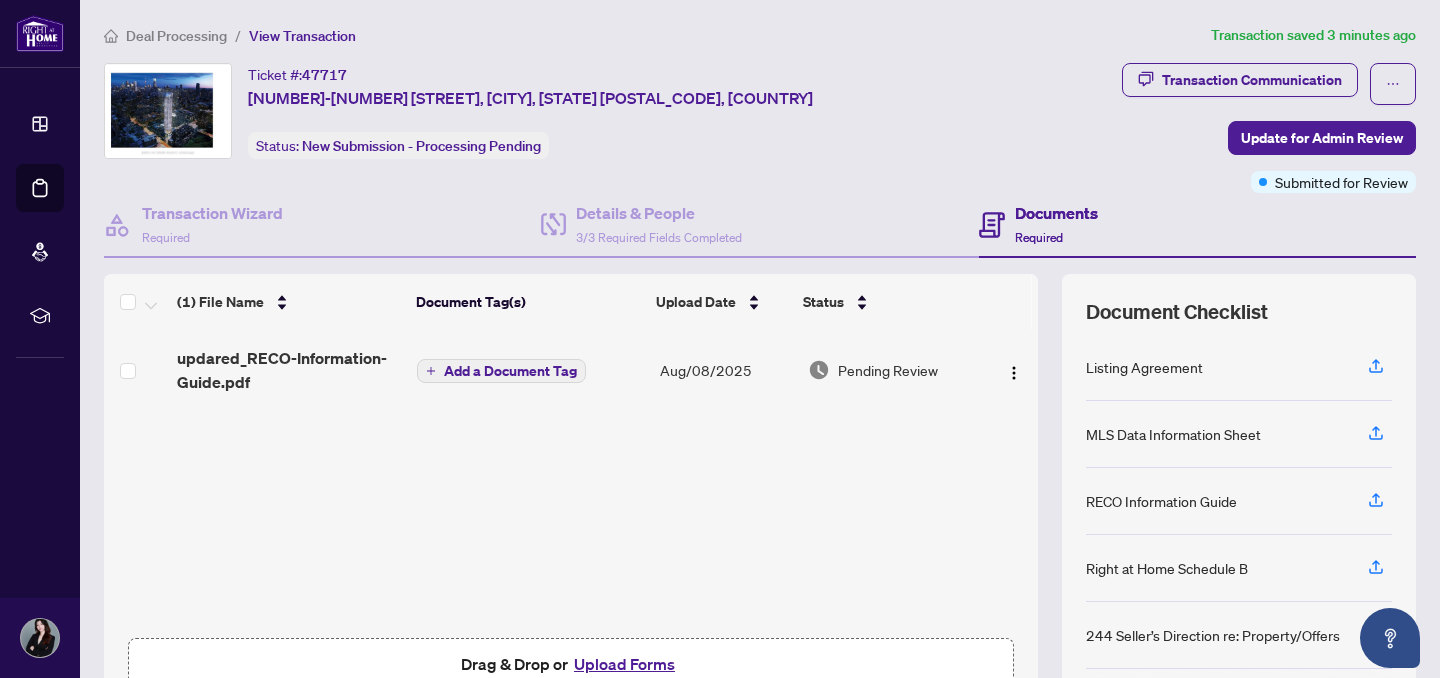 click on "Documents" at bounding box center [1056, 213] 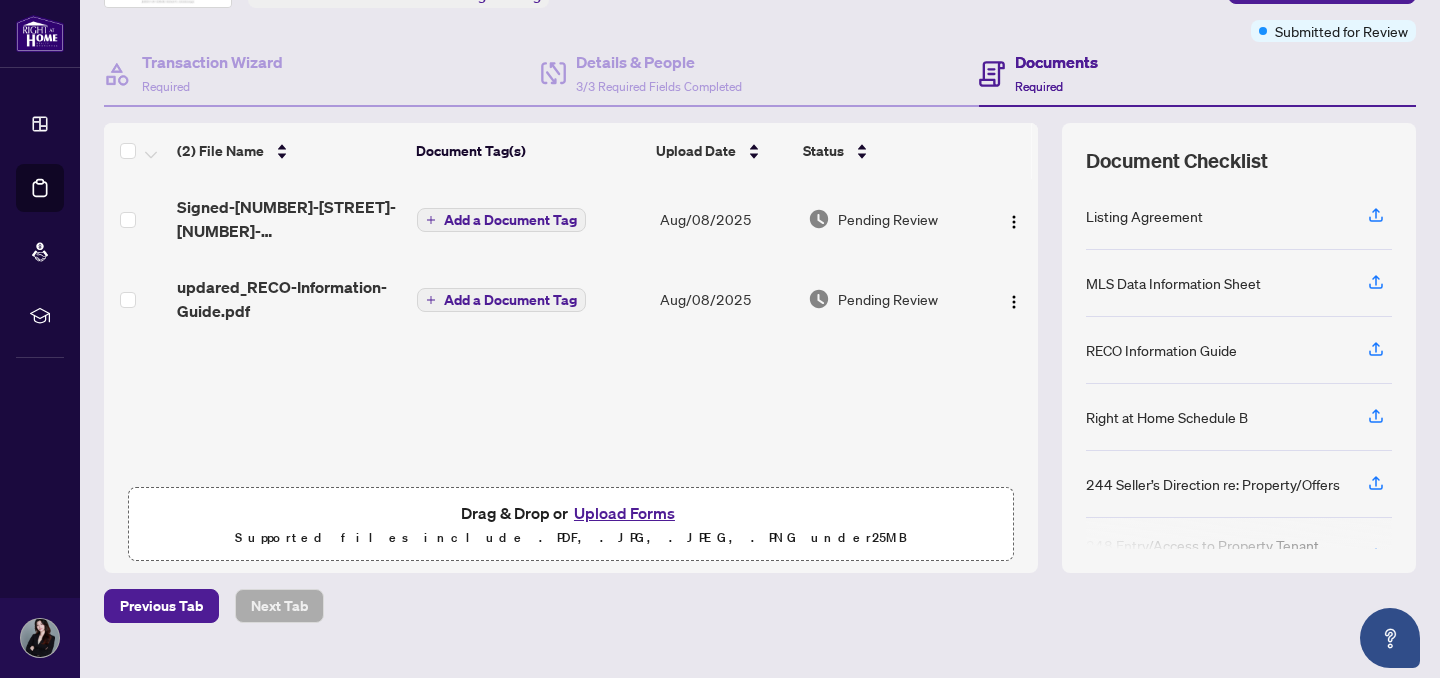 scroll, scrollTop: 188, scrollLeft: 0, axis: vertical 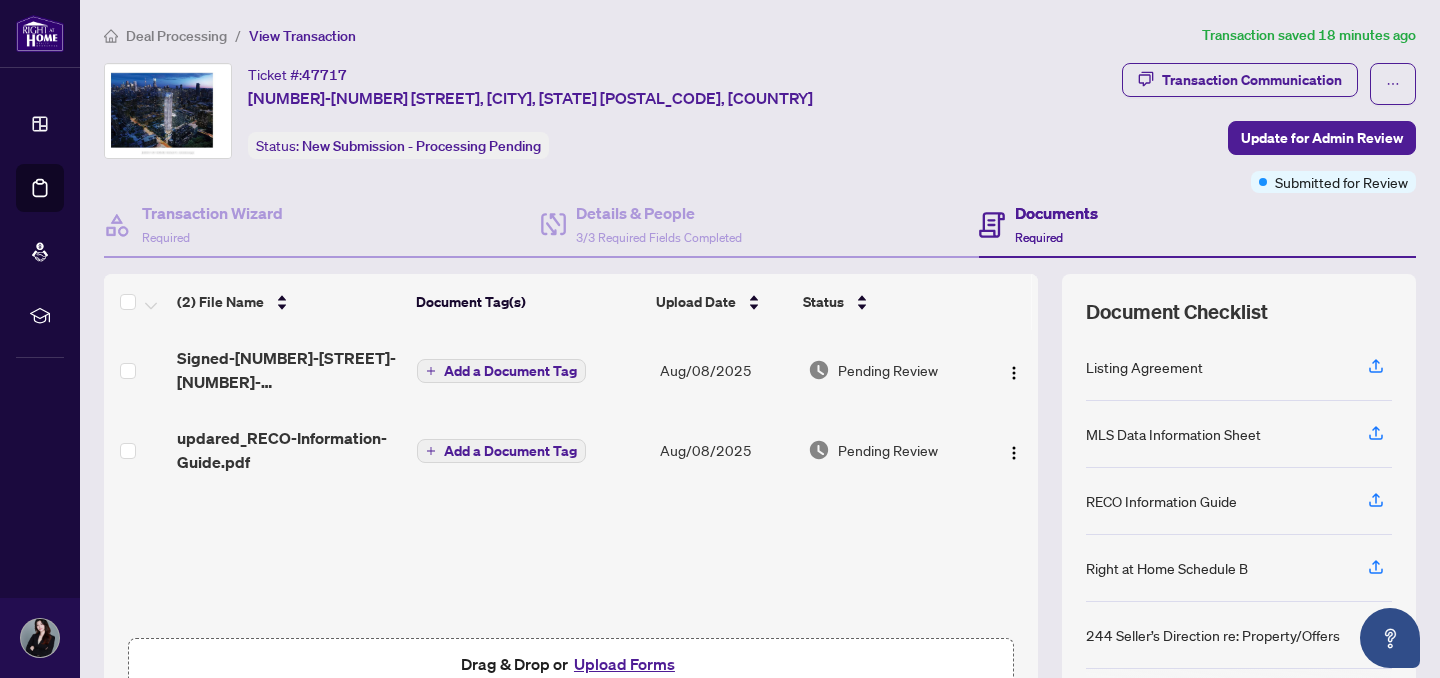 type 